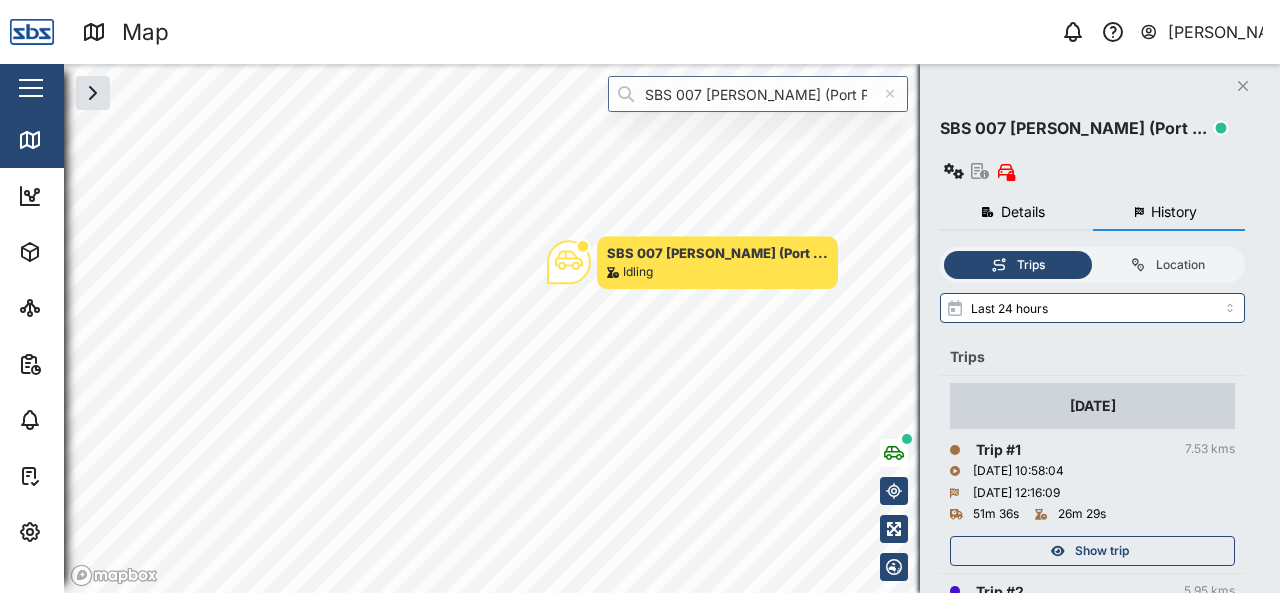 scroll, scrollTop: 0, scrollLeft: 0, axis: both 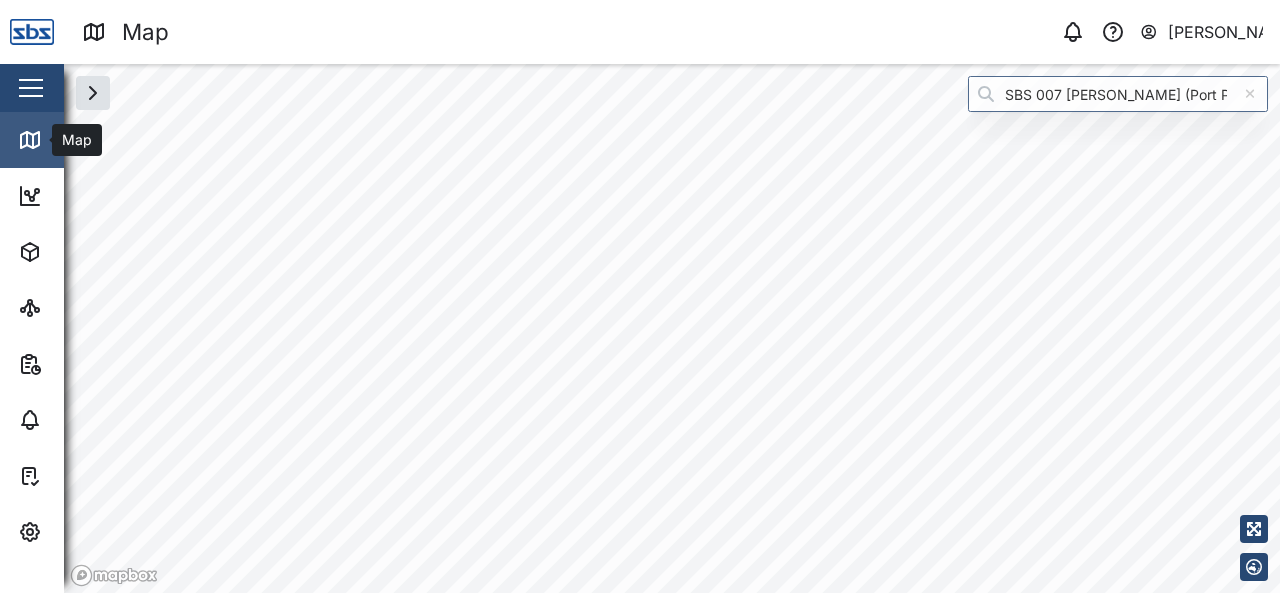 click 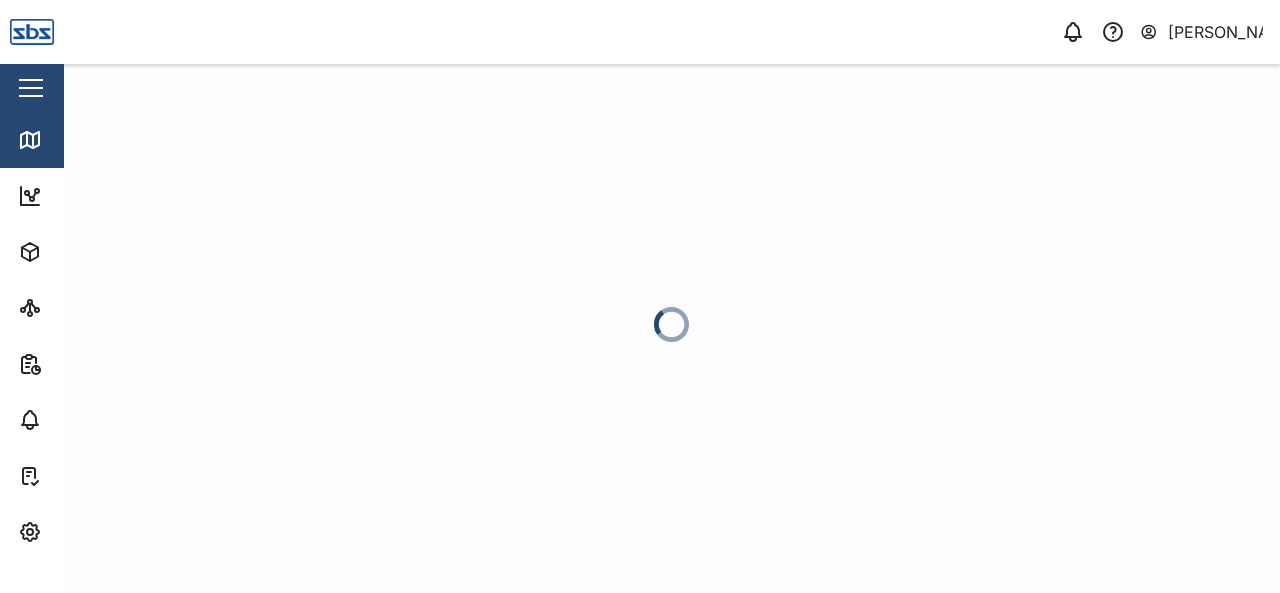 scroll, scrollTop: 0, scrollLeft: 0, axis: both 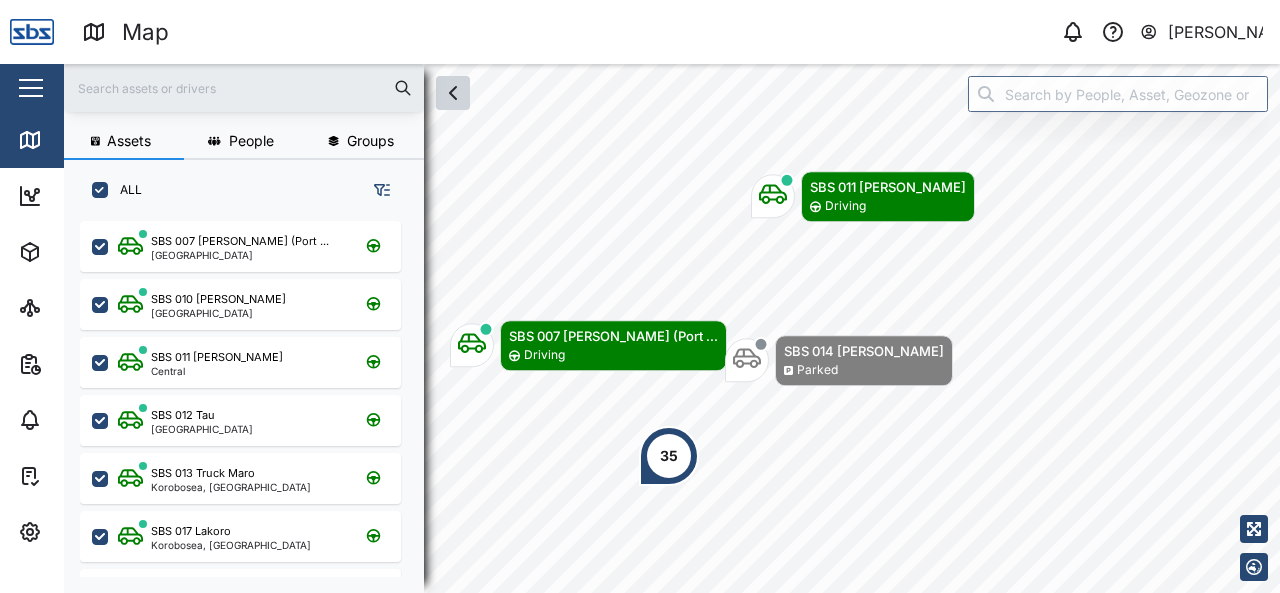 click 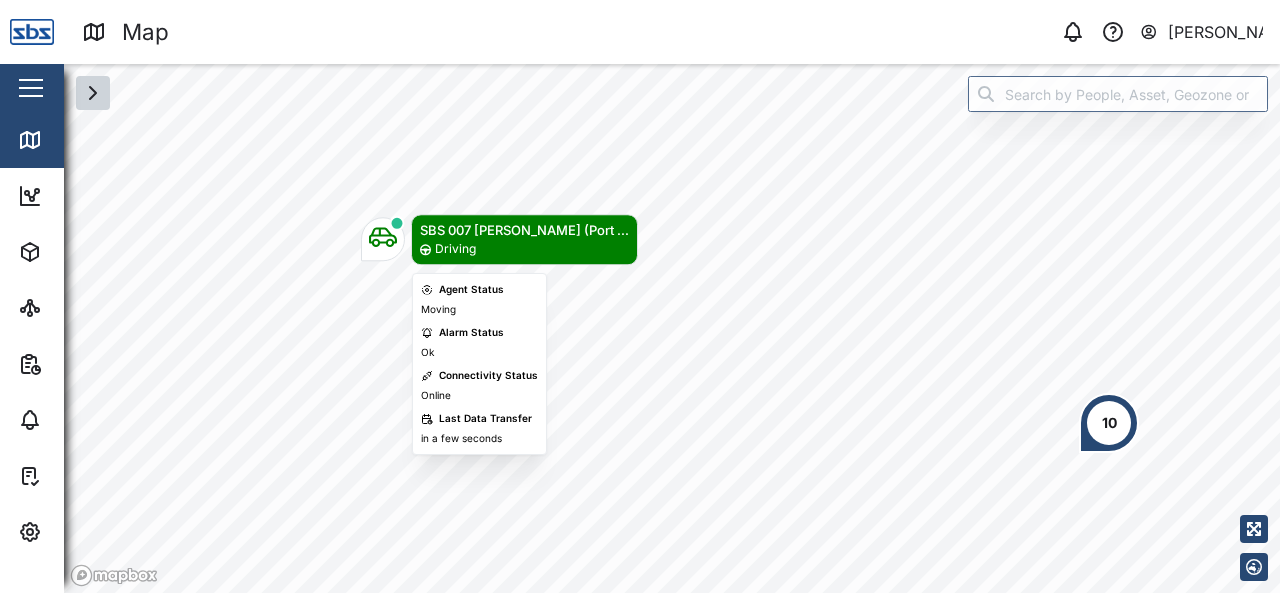 click 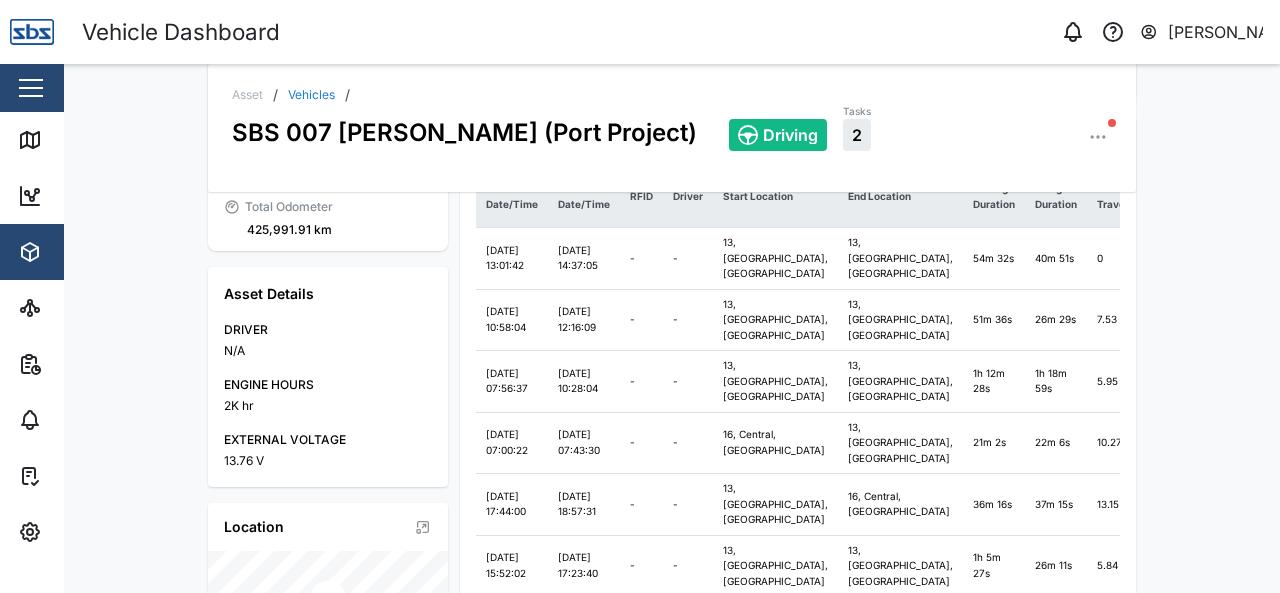 scroll, scrollTop: 0, scrollLeft: 0, axis: both 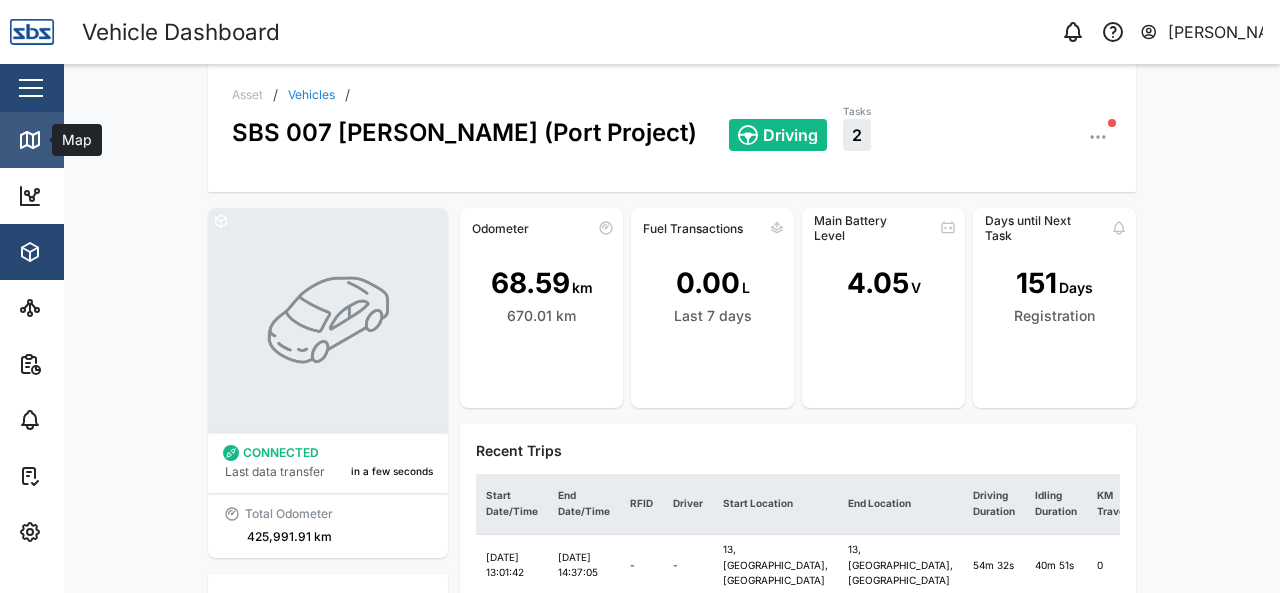 click 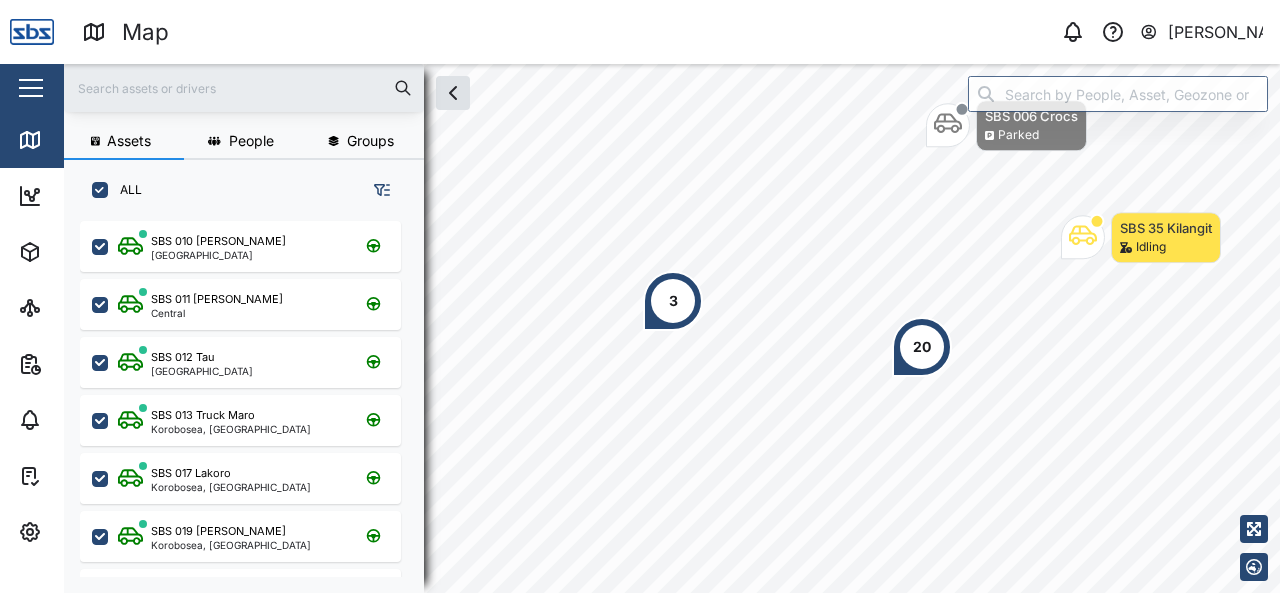 scroll, scrollTop: 16, scrollLeft: 16, axis: both 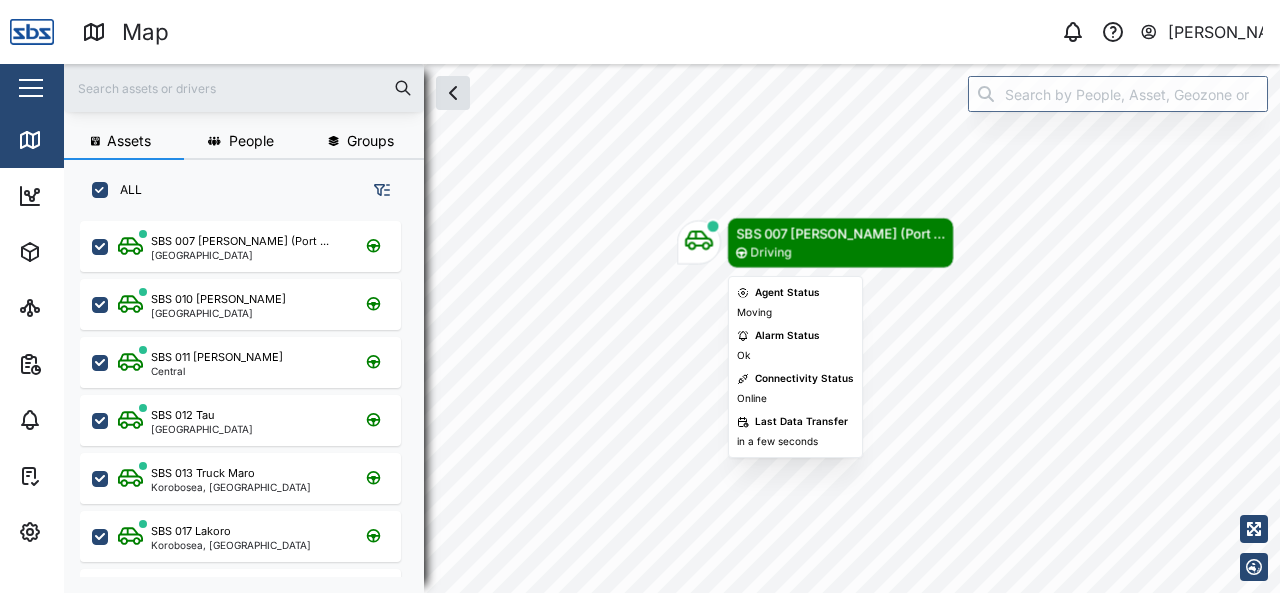 click at bounding box center (699, 242) 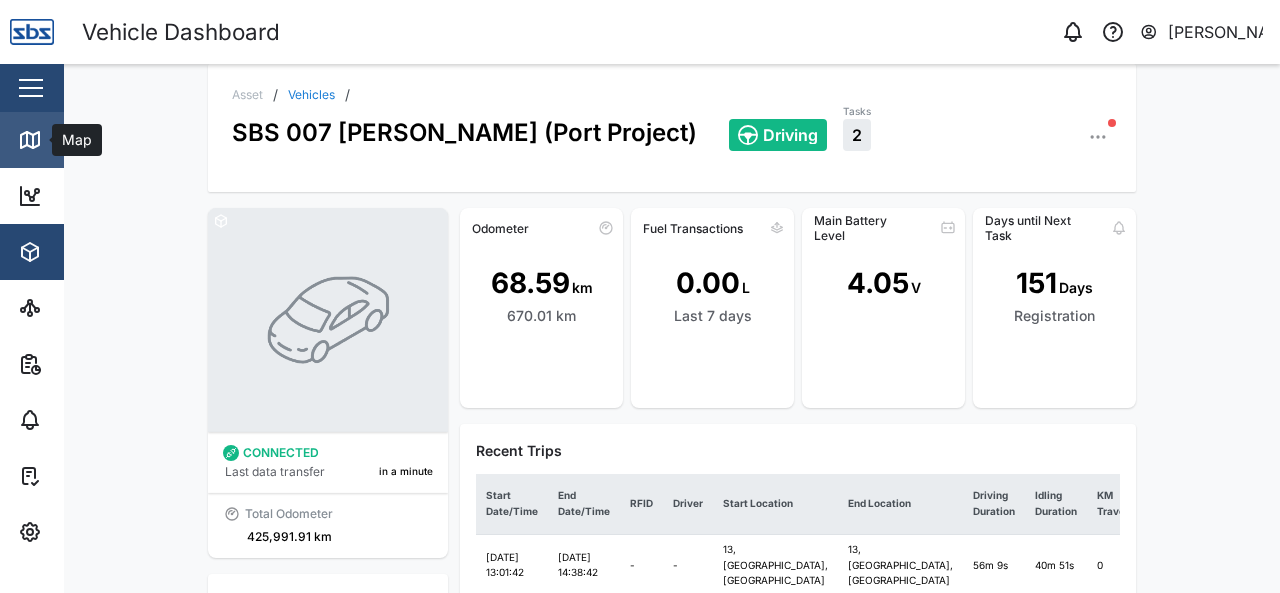 click 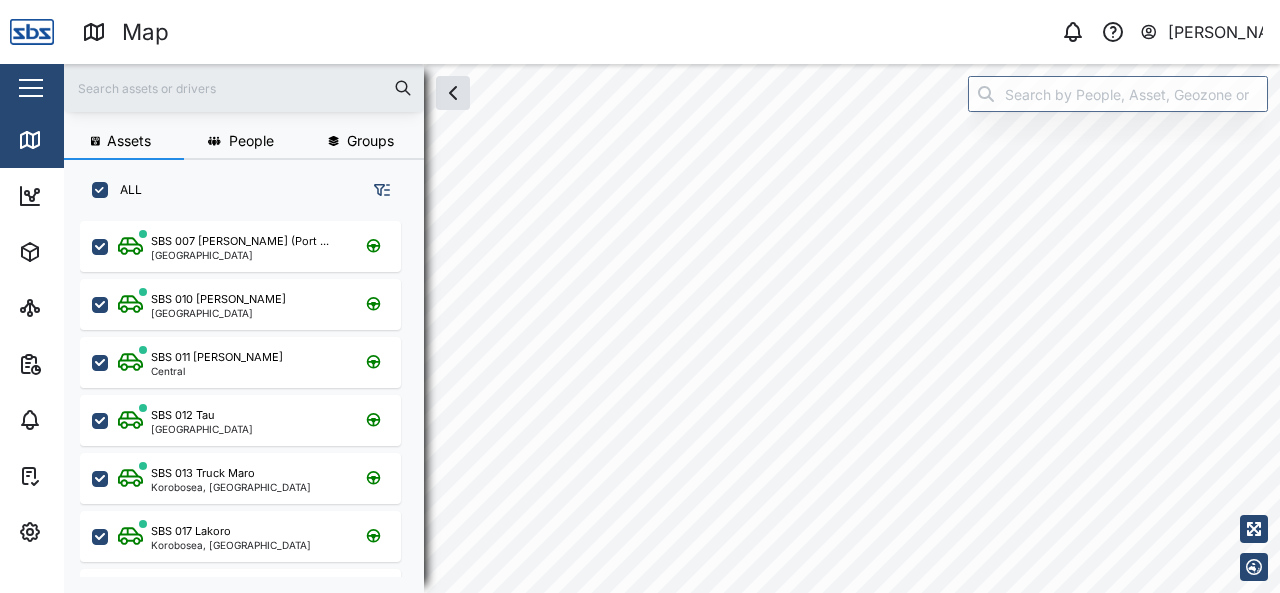 checkbox on "true" 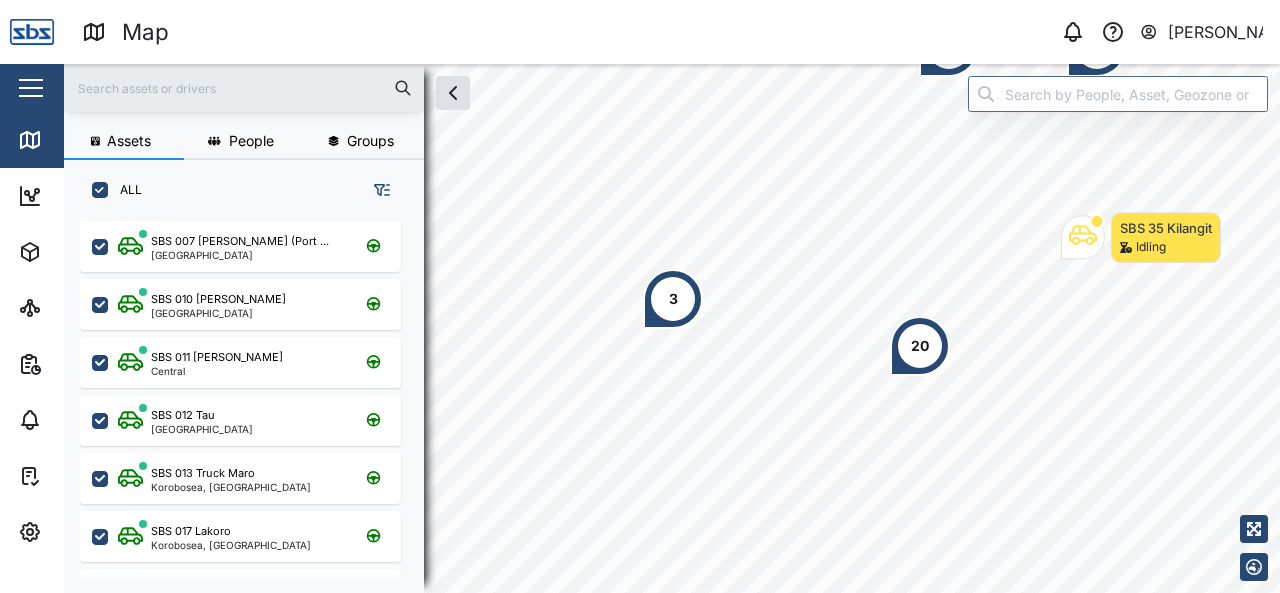 scroll, scrollTop: 16, scrollLeft: 16, axis: both 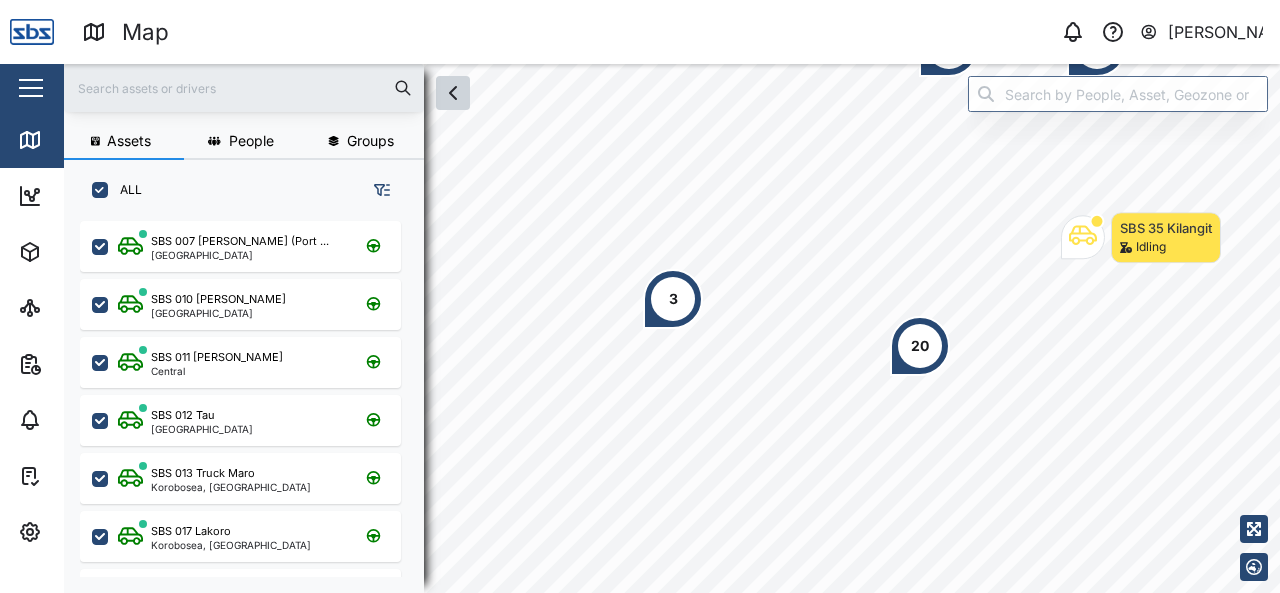 click 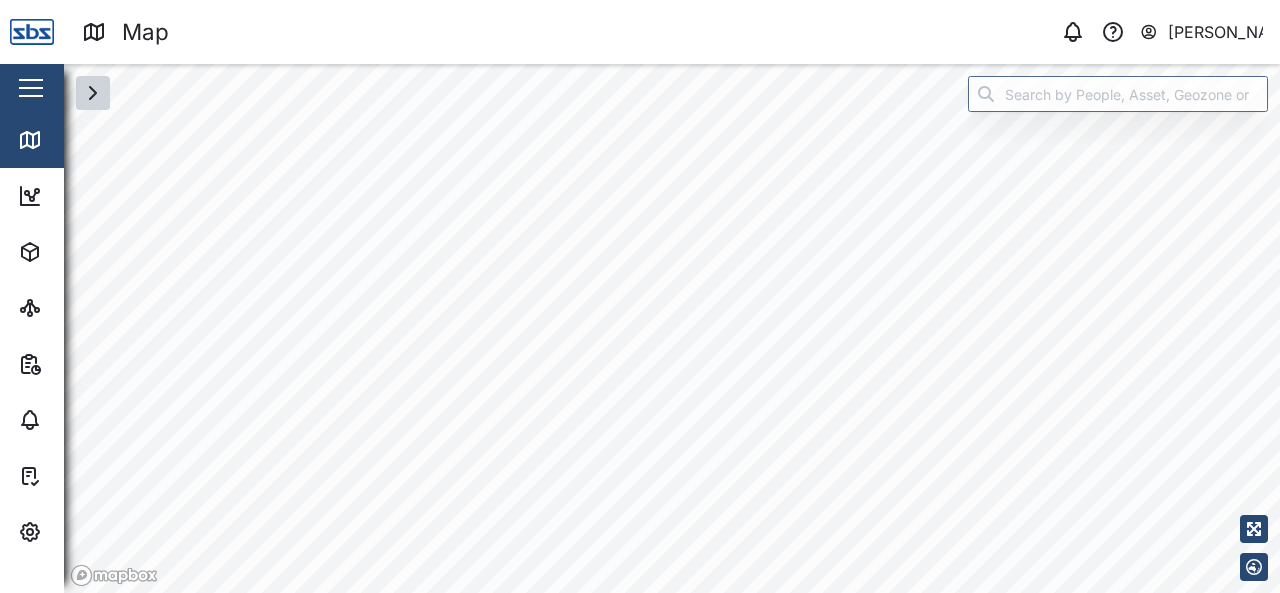 click on "Map 0 Vijay Kumar Close Map Dashboard Assets ATS Camera Generator Personnel Power meter Tanks Vehicles Other Assets Sites Reports Viewer Scheduled Generated Alarms Tasks Settings Agent config Agent groups Alarm actions Geozones Organisation Sites Users User groups Assets People Groups ALL 20 3 3
Notifications All Unread (0) No Notifications Yet There is no recent notifications to show right now. We will notify you when something arrives." at bounding box center [640, 296] 